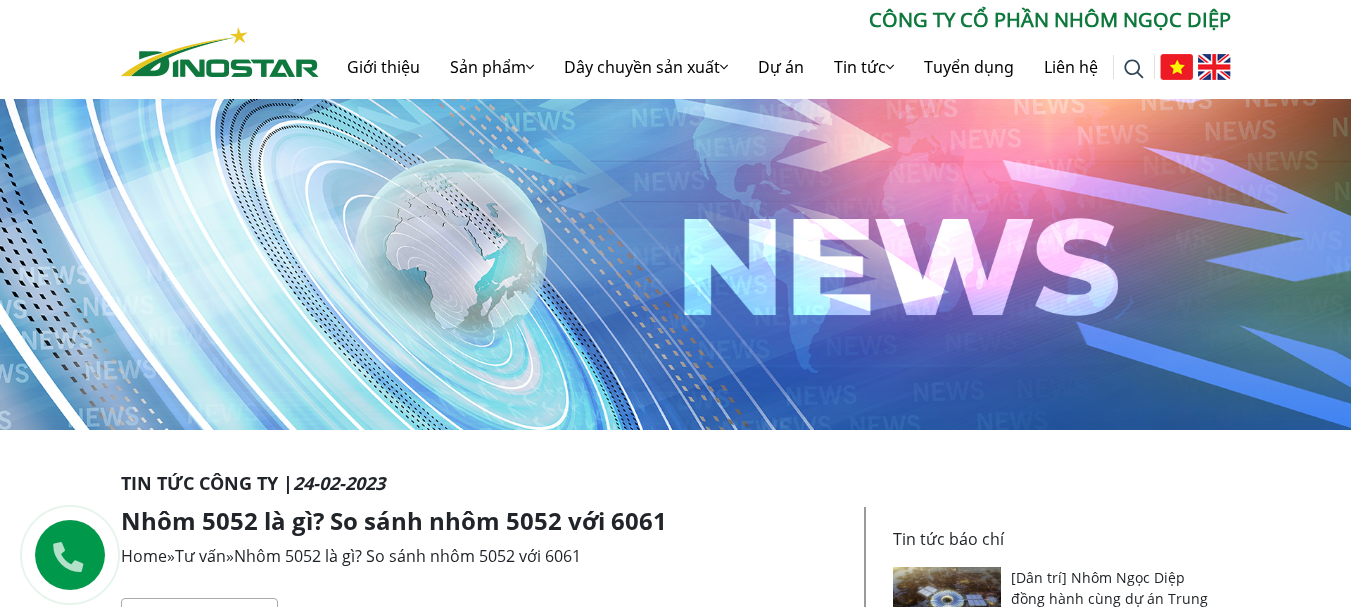 scroll, scrollTop: 0, scrollLeft: 0, axis: both 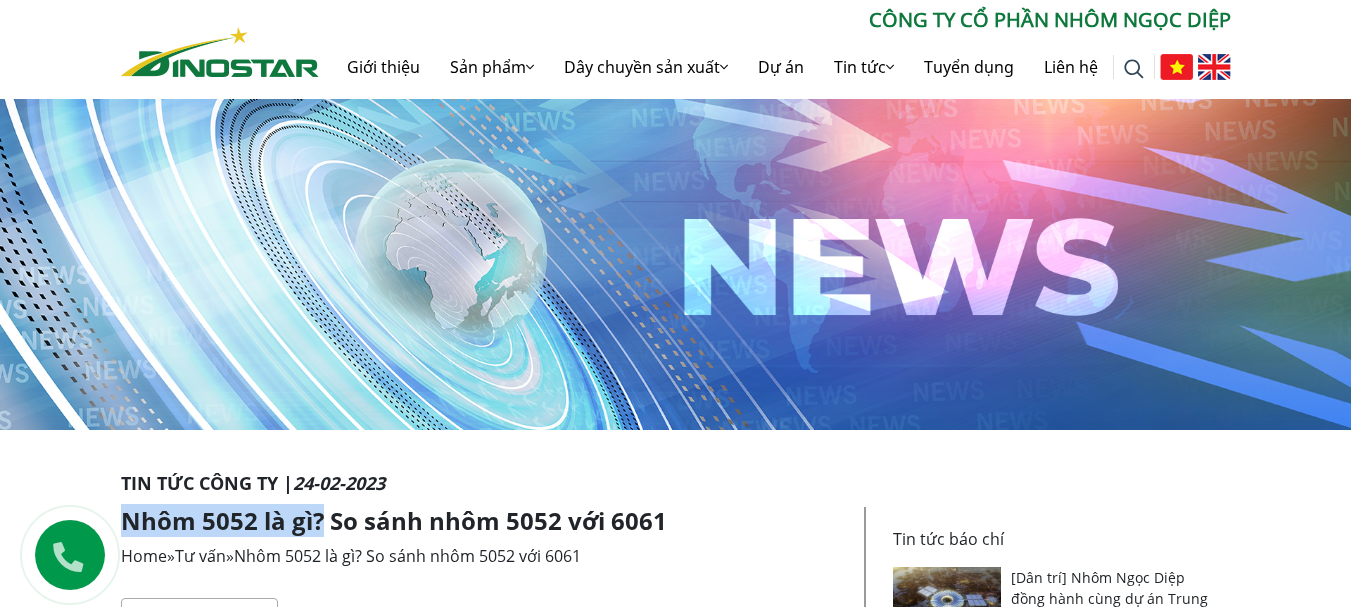 drag, startPoint x: 126, startPoint y: 519, endPoint x: 323, endPoint y: 518, distance: 197.00253 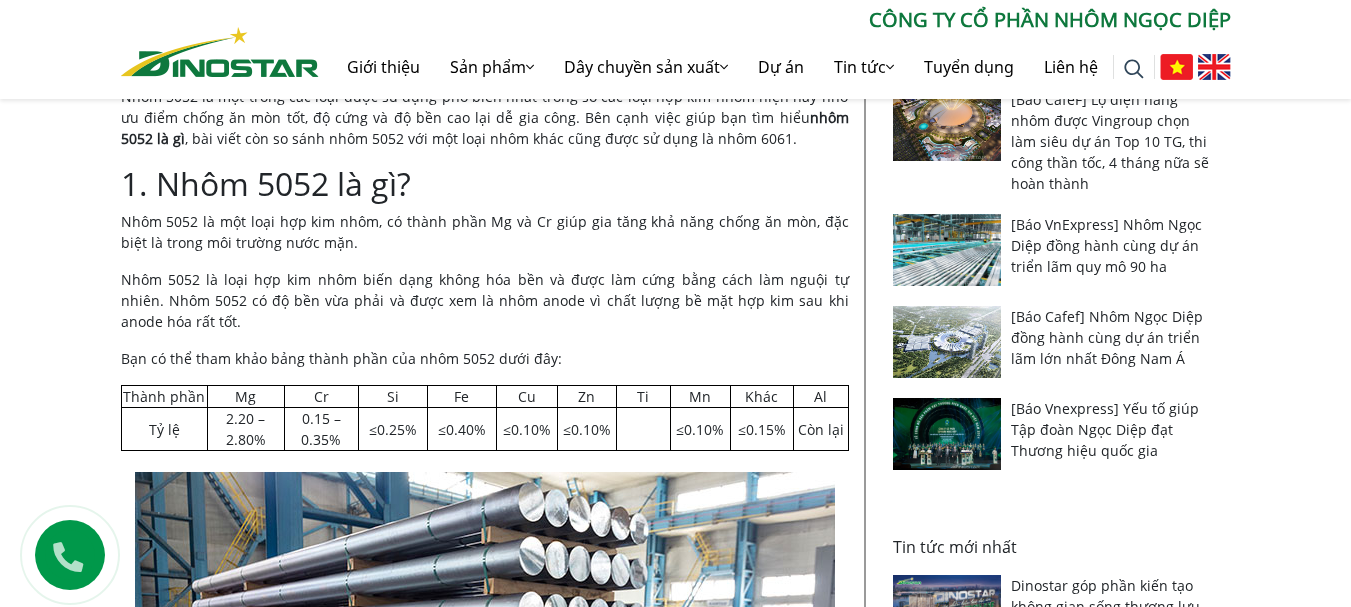 scroll, scrollTop: 600, scrollLeft: 0, axis: vertical 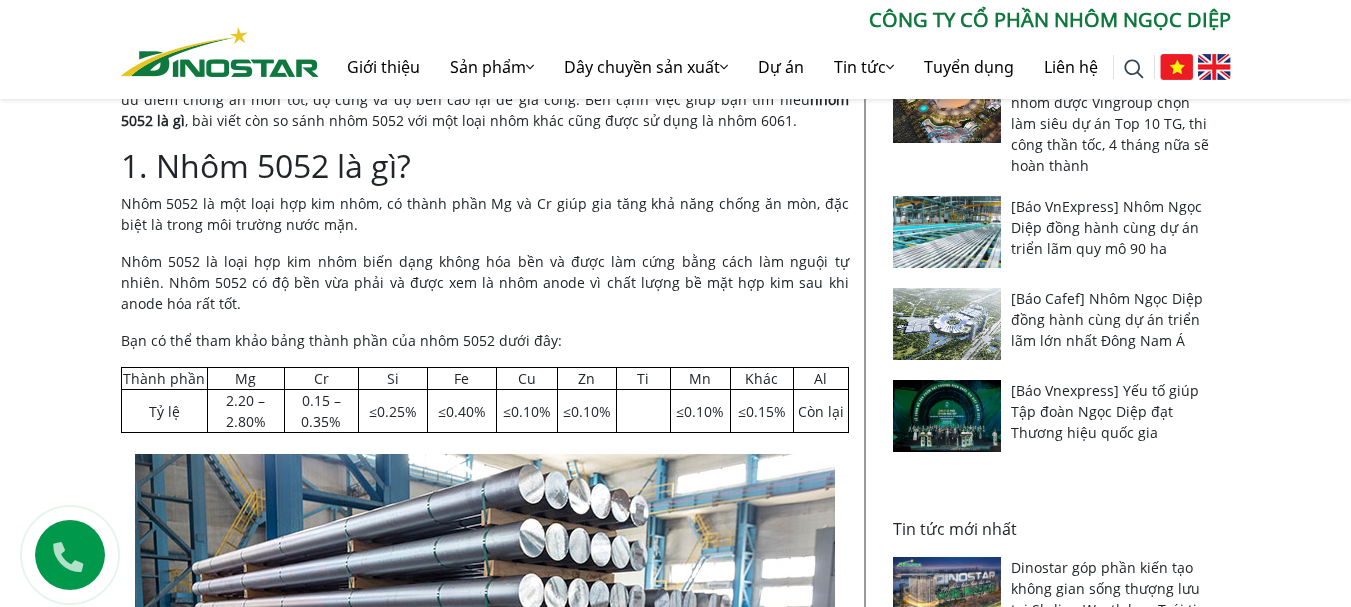 copy on "Nhôm 5052 là gì?" 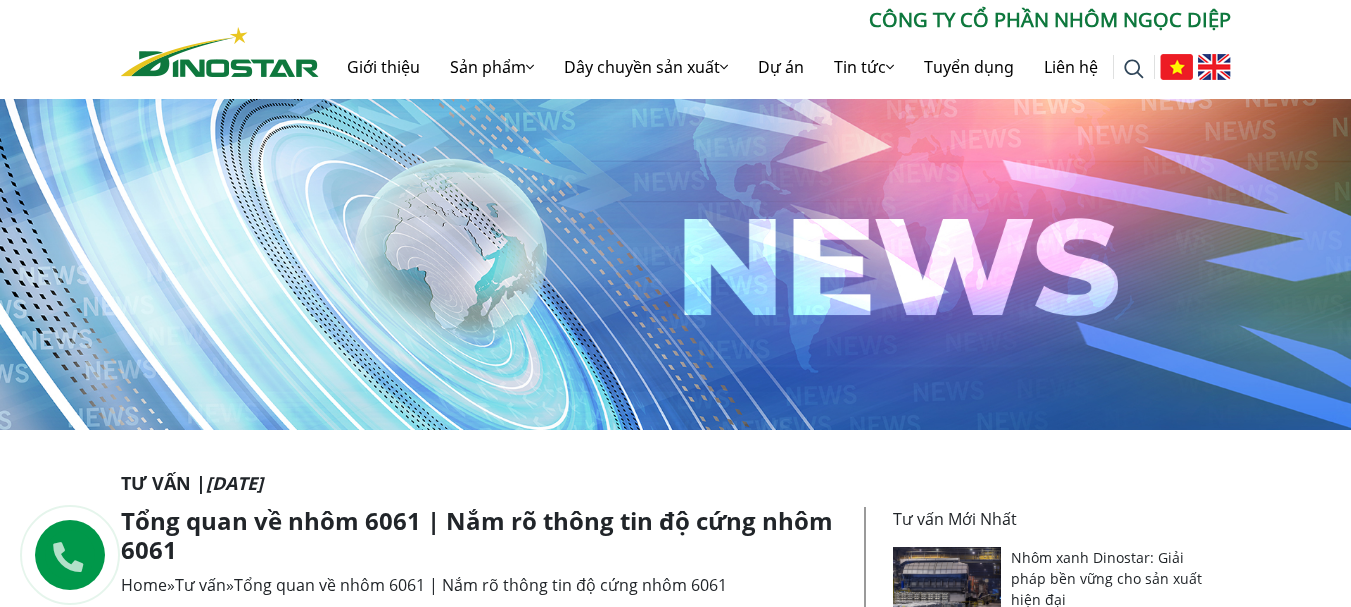 scroll, scrollTop: 0, scrollLeft: 0, axis: both 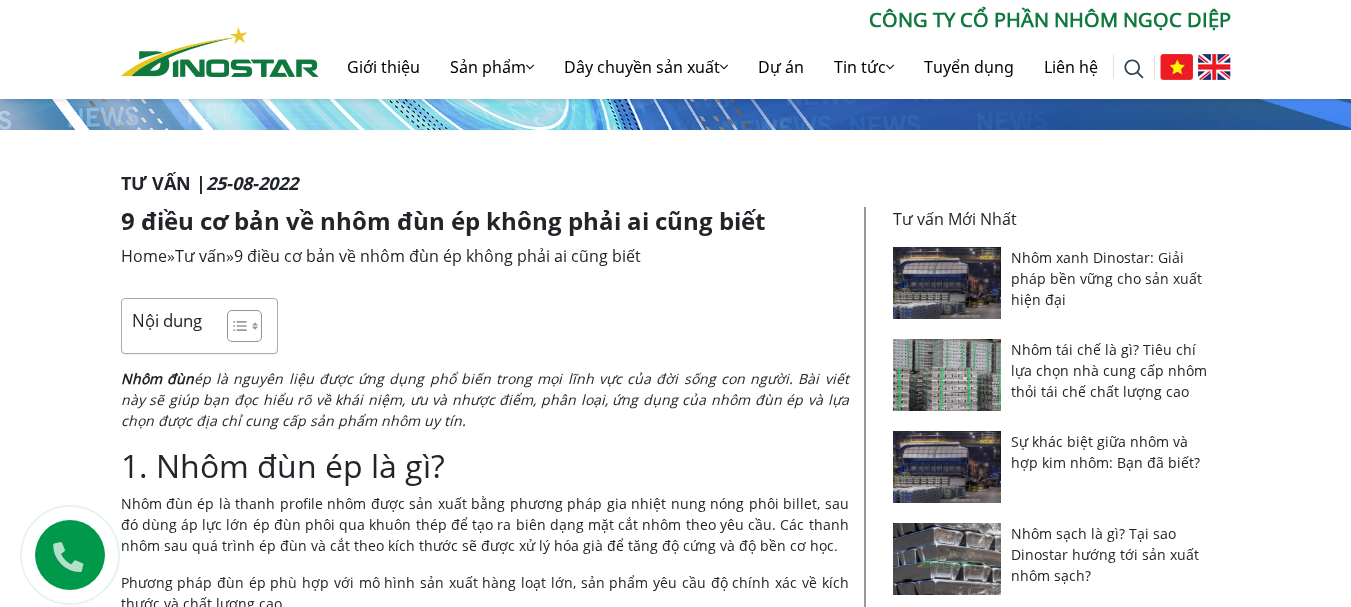 drag, startPoint x: 794, startPoint y: 214, endPoint x: 323, endPoint y: 220, distance: 471.0382 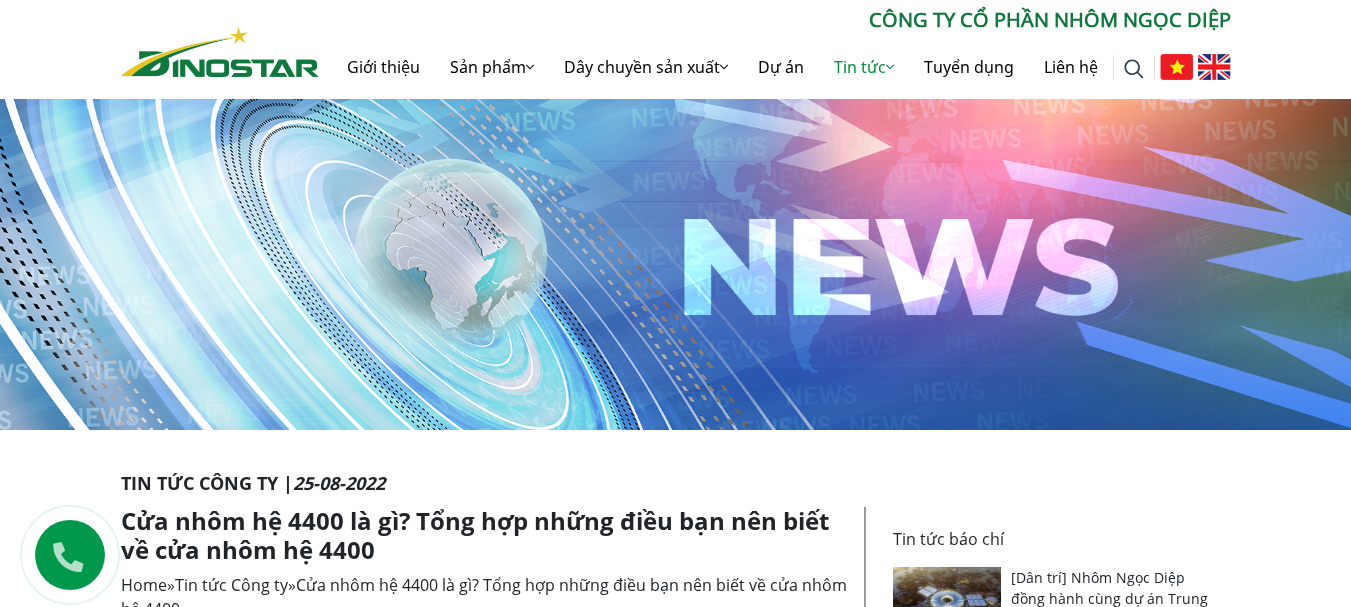 scroll, scrollTop: 266, scrollLeft: 0, axis: vertical 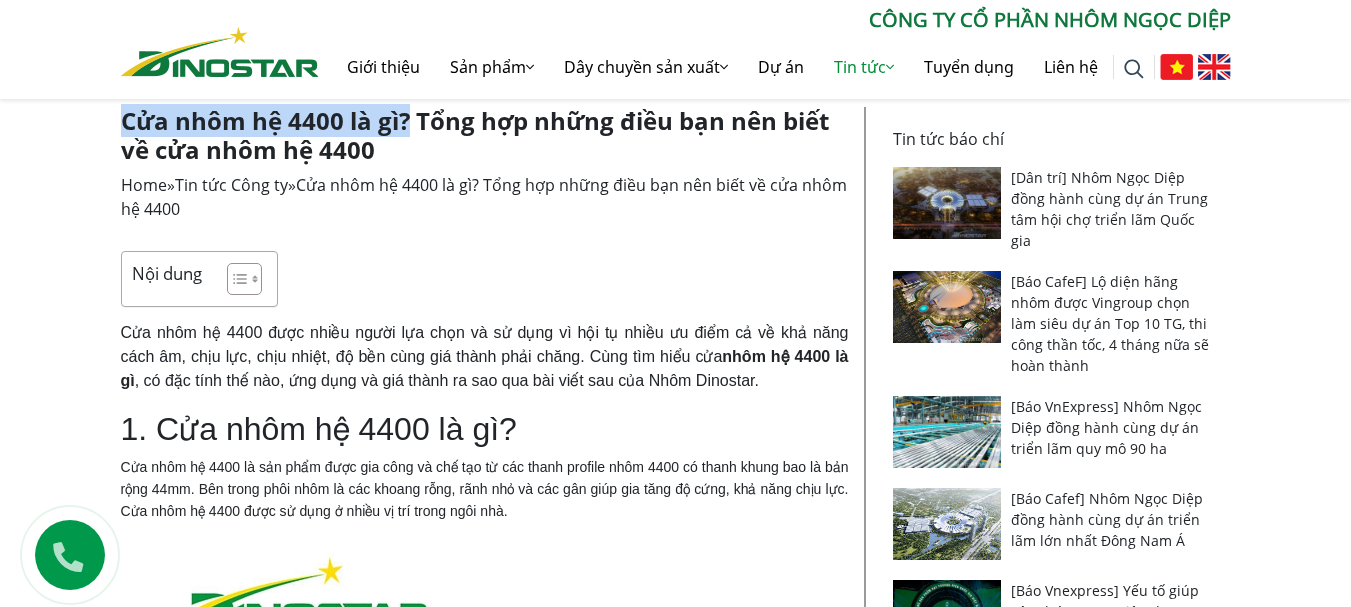 drag, startPoint x: 120, startPoint y: 126, endPoint x: 407, endPoint y: 116, distance: 287.17416 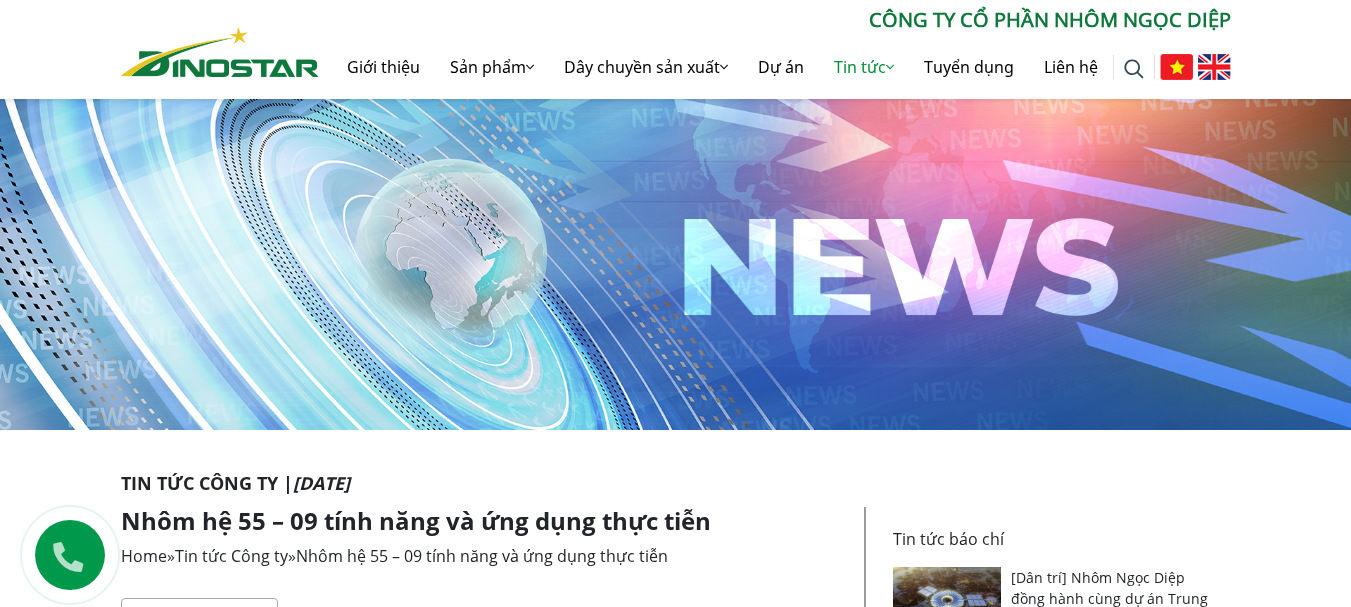 scroll, scrollTop: 390, scrollLeft: 0, axis: vertical 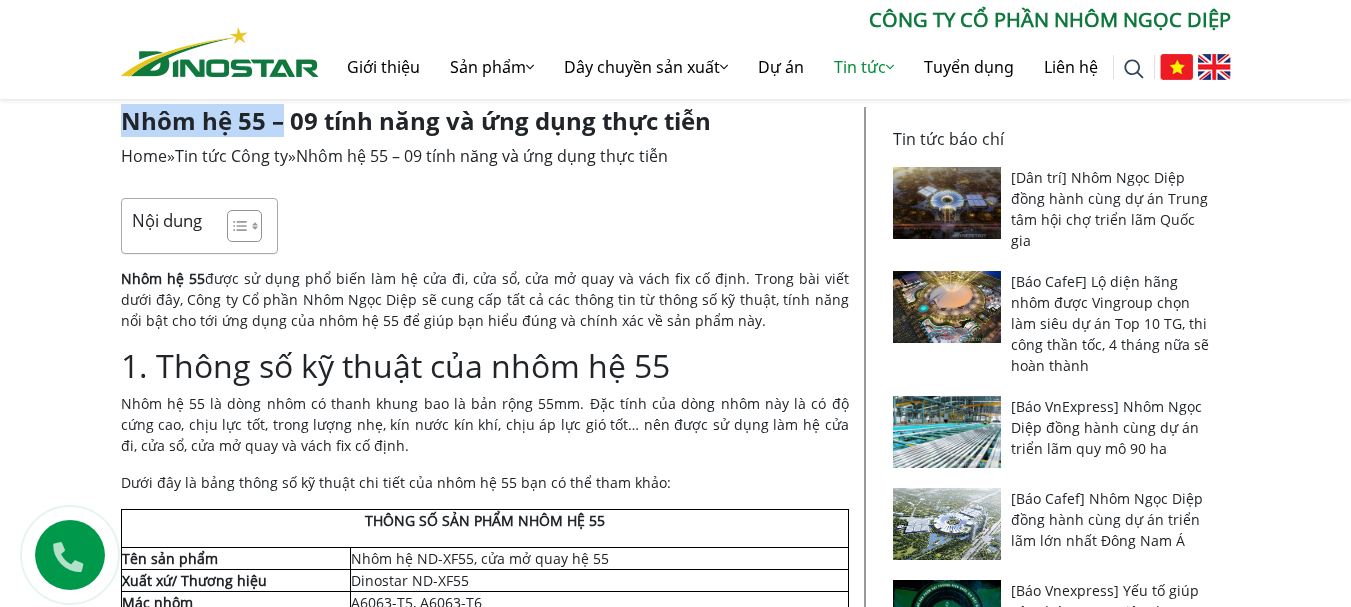 drag, startPoint x: 203, startPoint y: 127, endPoint x: 278, endPoint y: 129, distance: 75.026665 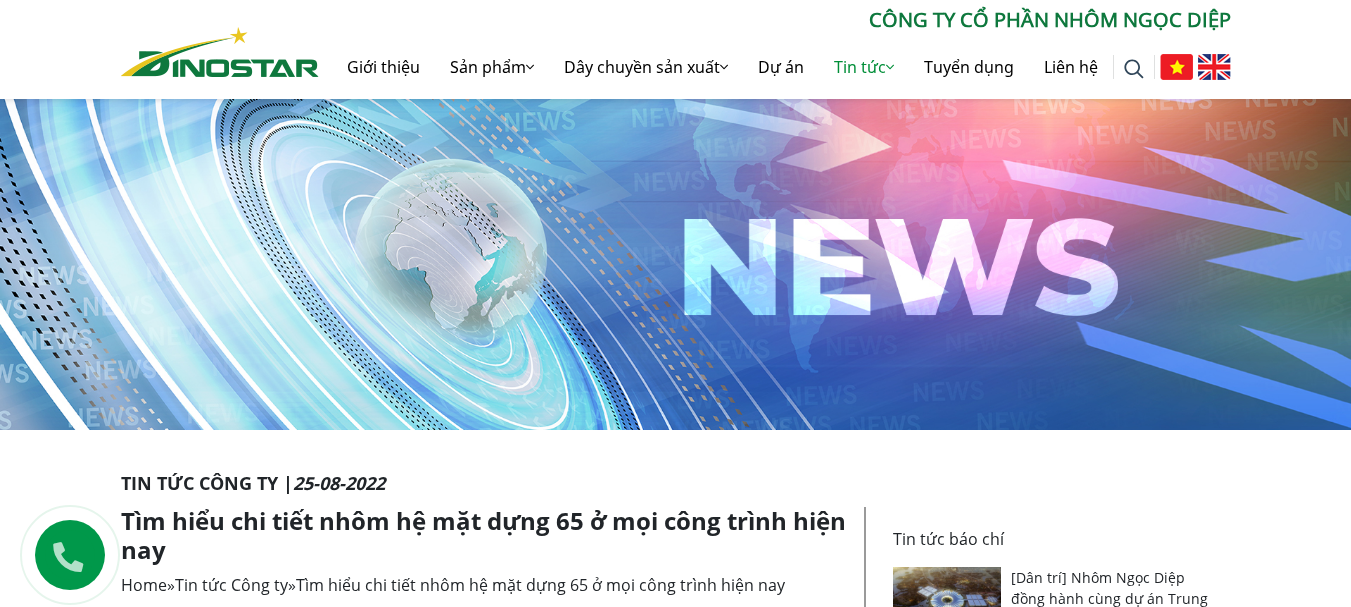 scroll, scrollTop: 300, scrollLeft: 0, axis: vertical 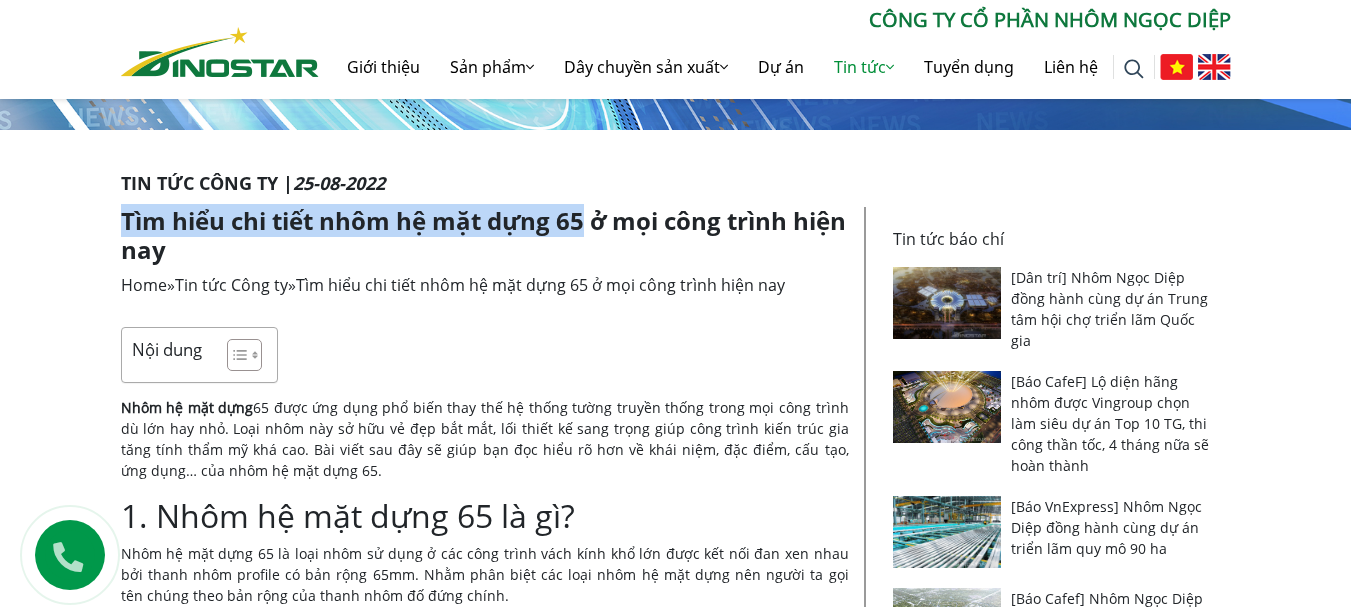 drag, startPoint x: 126, startPoint y: 223, endPoint x: 583, endPoint y: 222, distance: 457.0011 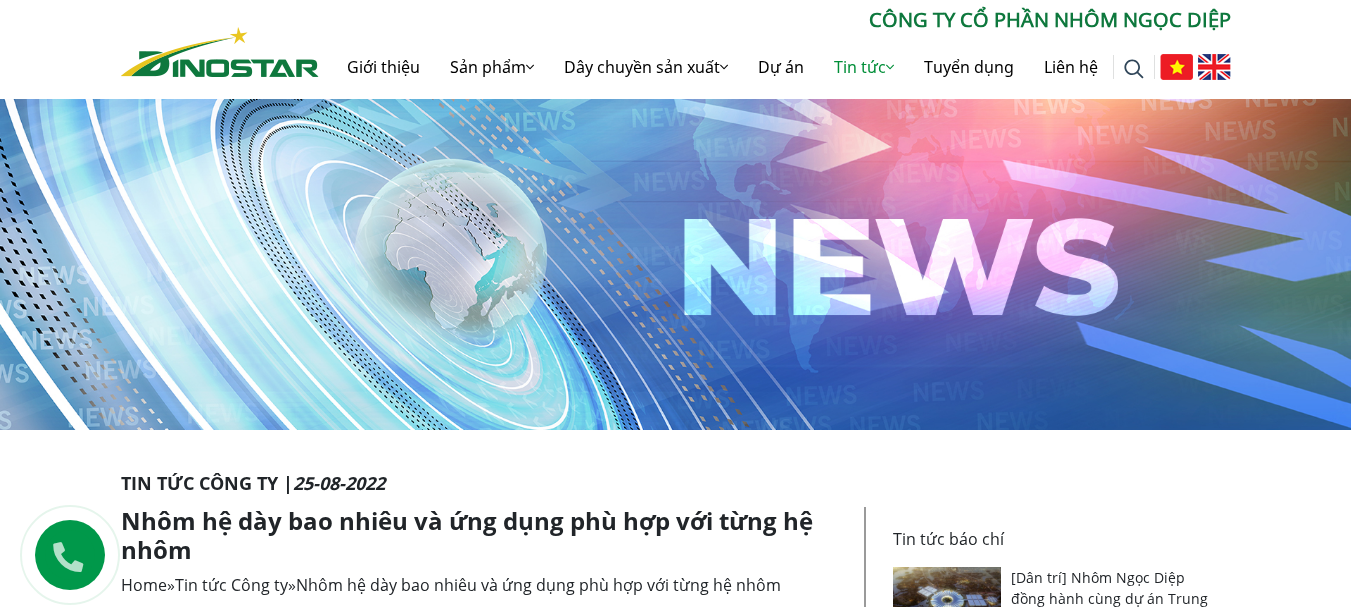 scroll, scrollTop: 0, scrollLeft: 0, axis: both 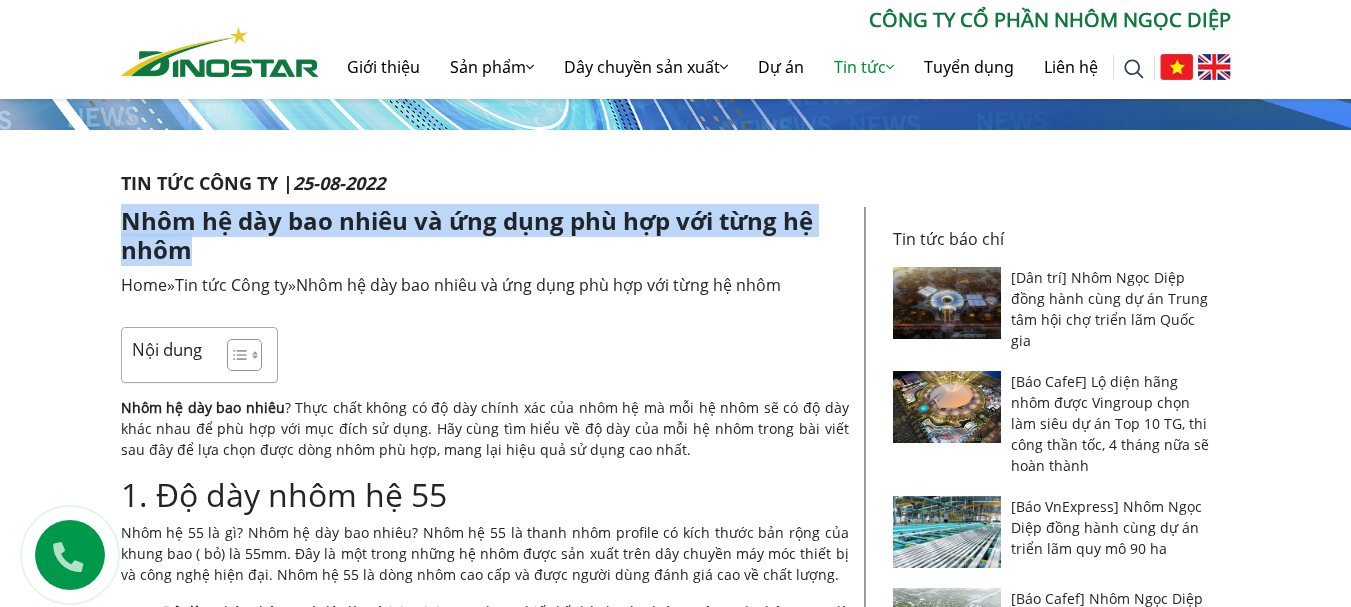 drag, startPoint x: 202, startPoint y: 243, endPoint x: 108, endPoint y: 222, distance: 96.317184 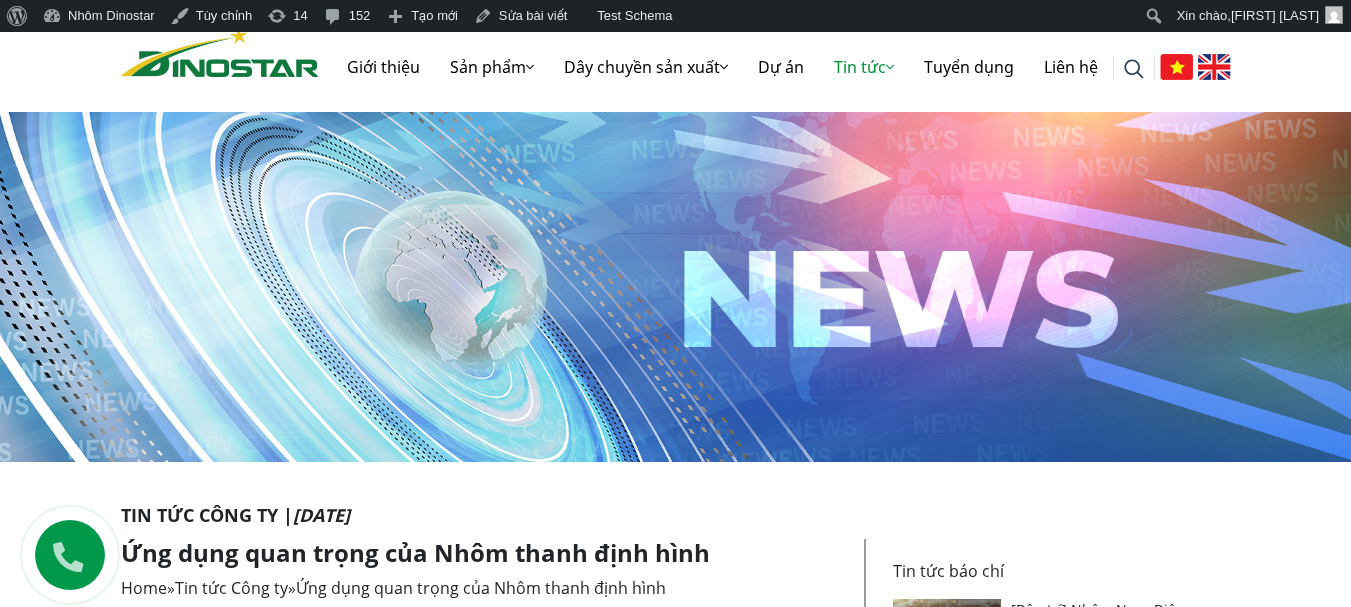 scroll, scrollTop: 0, scrollLeft: 0, axis: both 